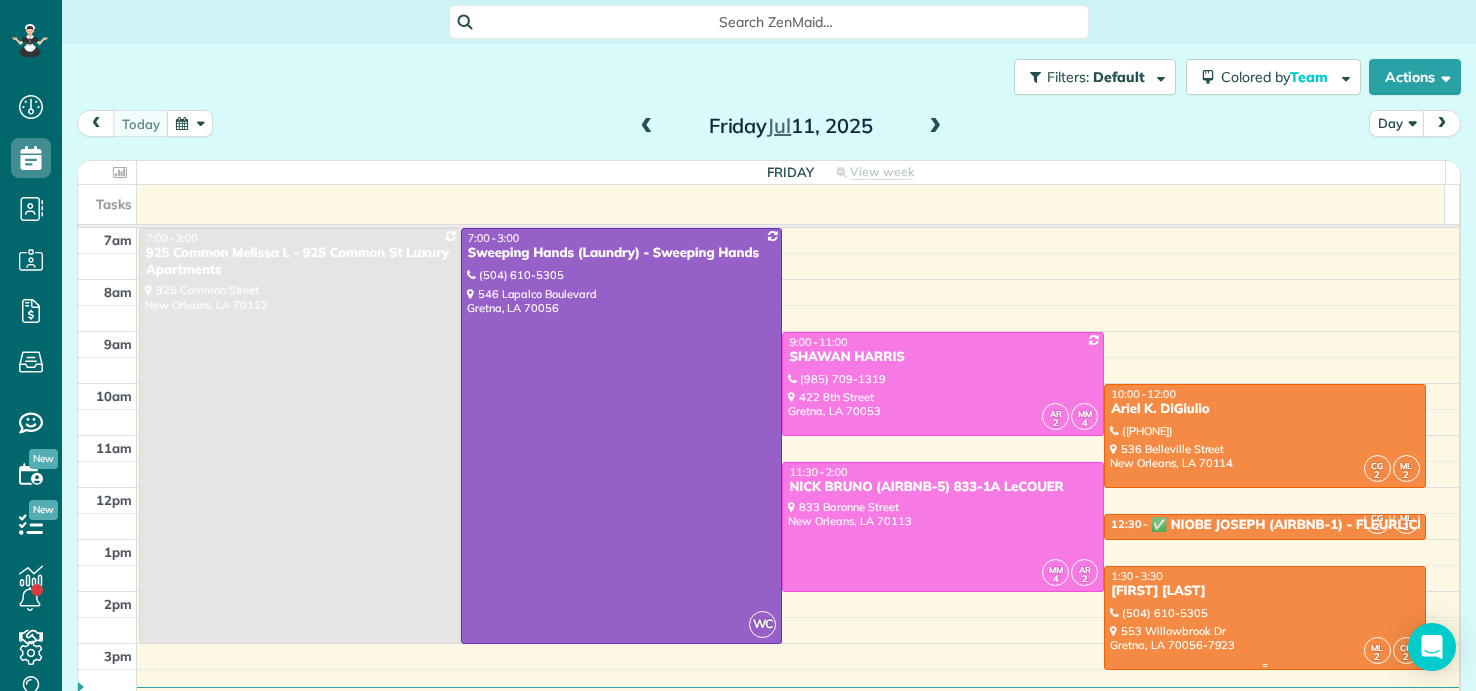 scroll, scrollTop: 0, scrollLeft: 0, axis: both 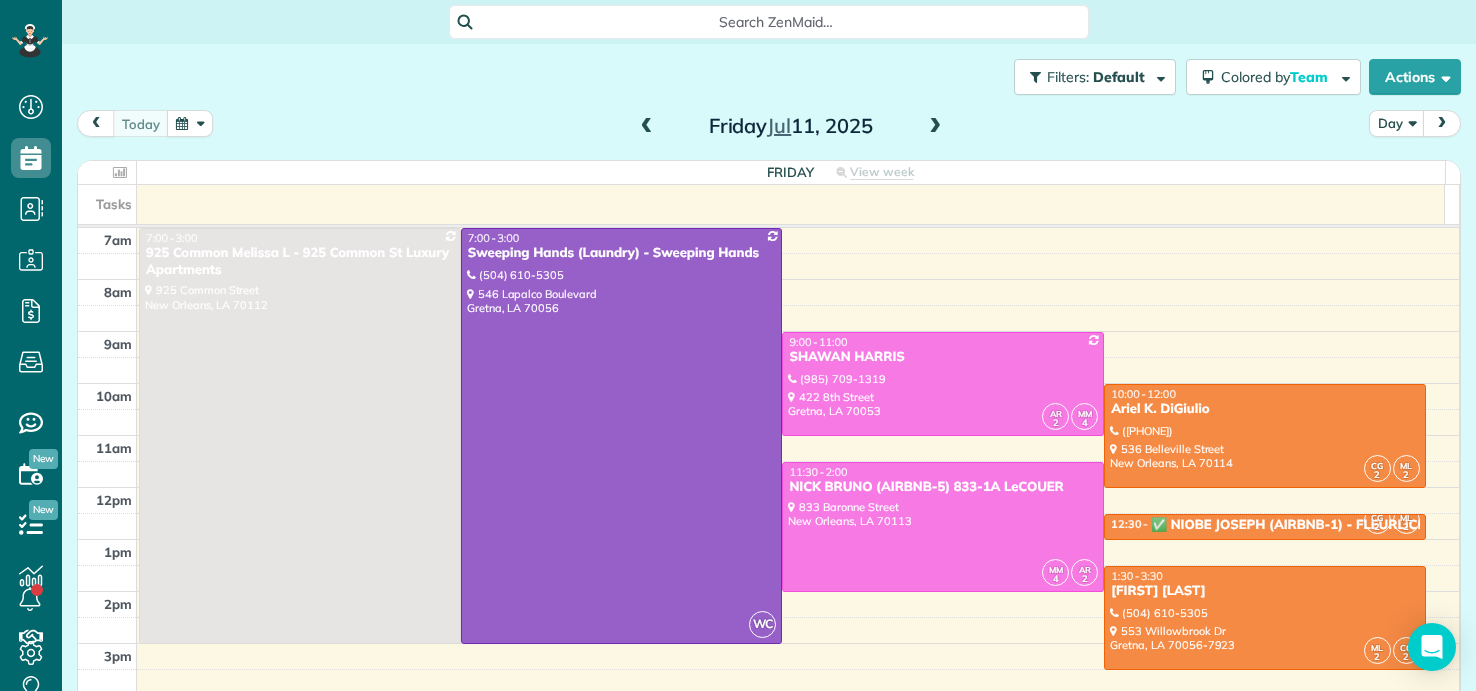 click on "Search ZenMaid…
Filters:   Default
Colored by  Team
Color by Cleaner
Color by Team
Color by Status
Color by Recurrence
Color by Paid/Unpaid
Filters  Default
Schedule Changes
Actions
Create Appointment
Create Task
Clock In/Out
Send Work Orders" at bounding box center [769, 345] 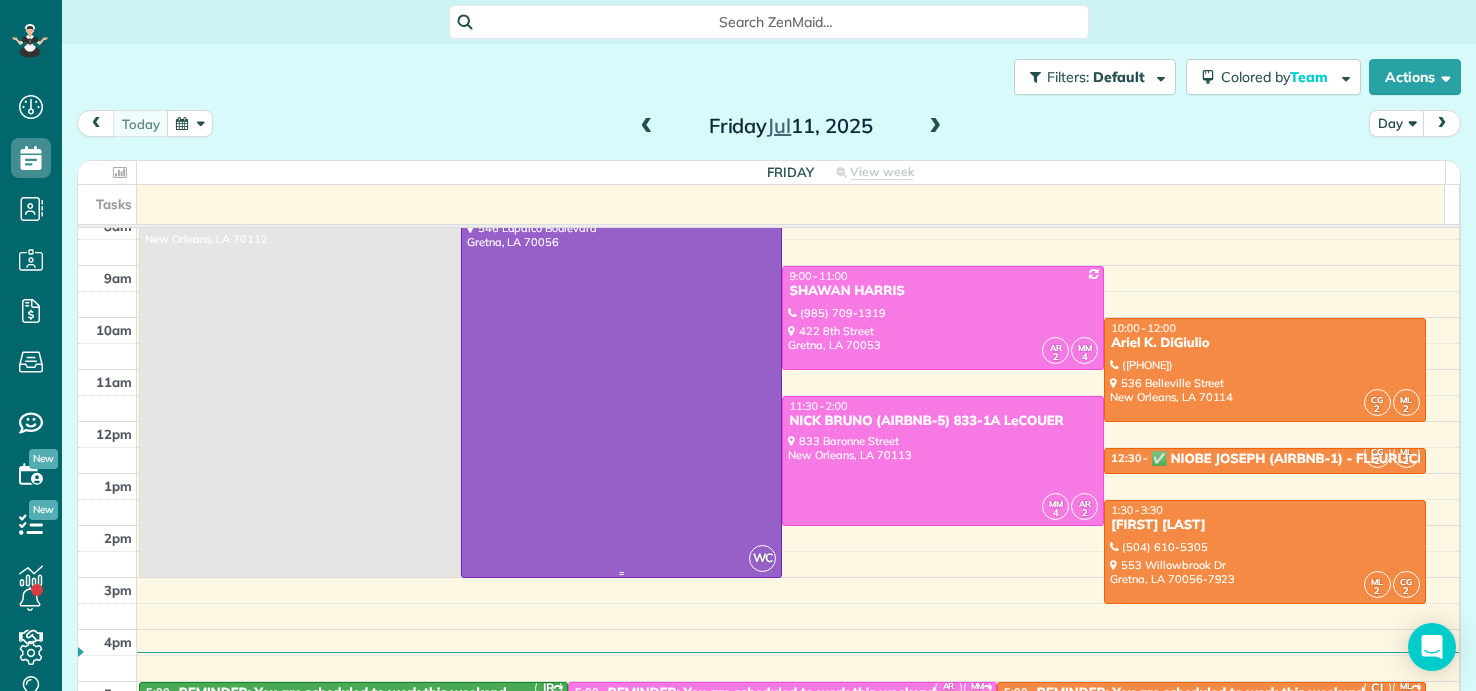 scroll, scrollTop: 100, scrollLeft: 0, axis: vertical 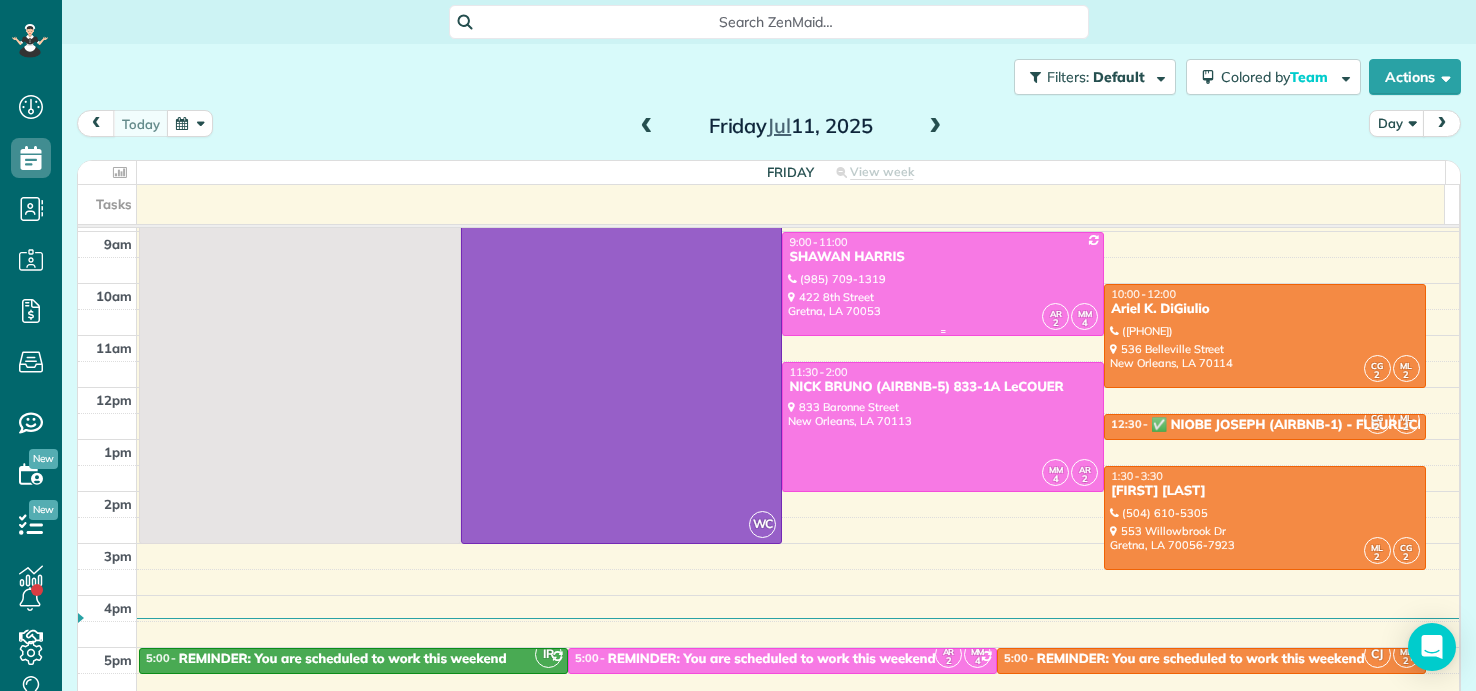click on "SHAWAN HARRIS" at bounding box center [943, 257] 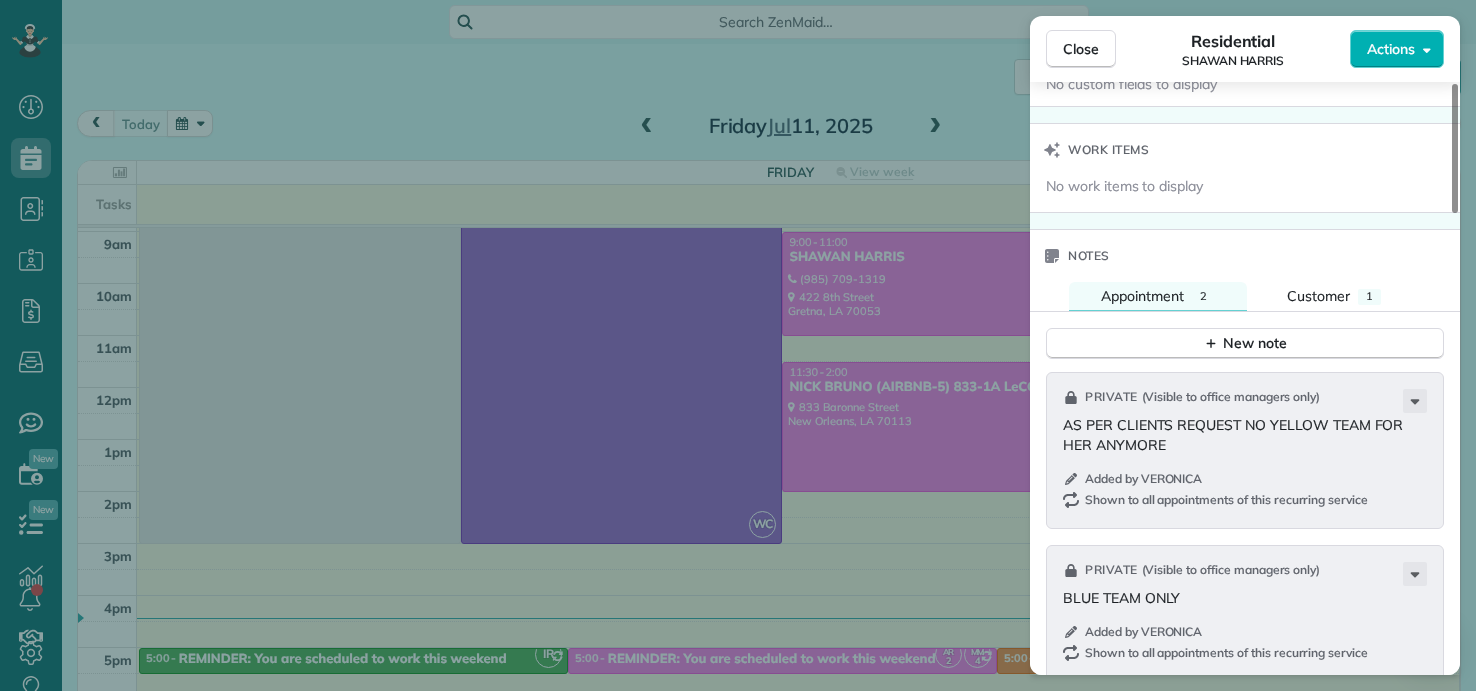 scroll, scrollTop: 1800, scrollLeft: 0, axis: vertical 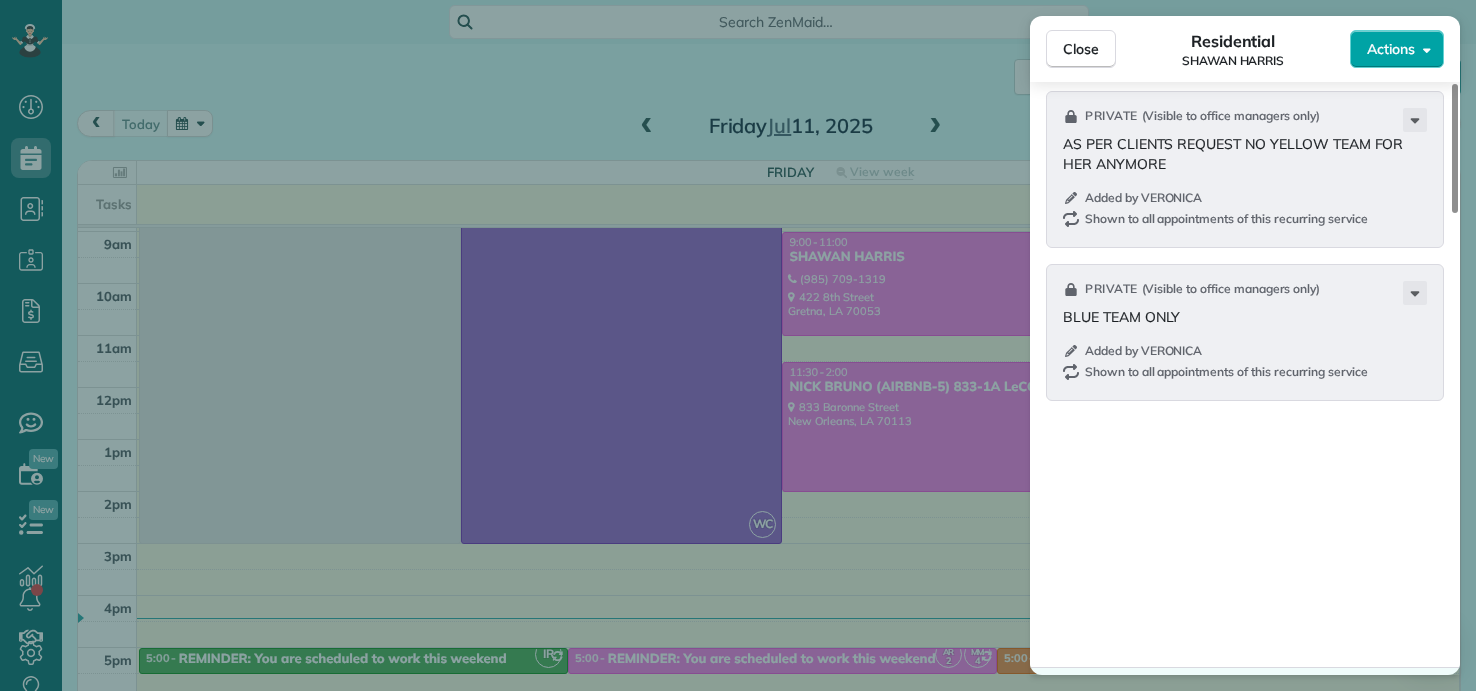 click on "Actions" at bounding box center (1391, 49) 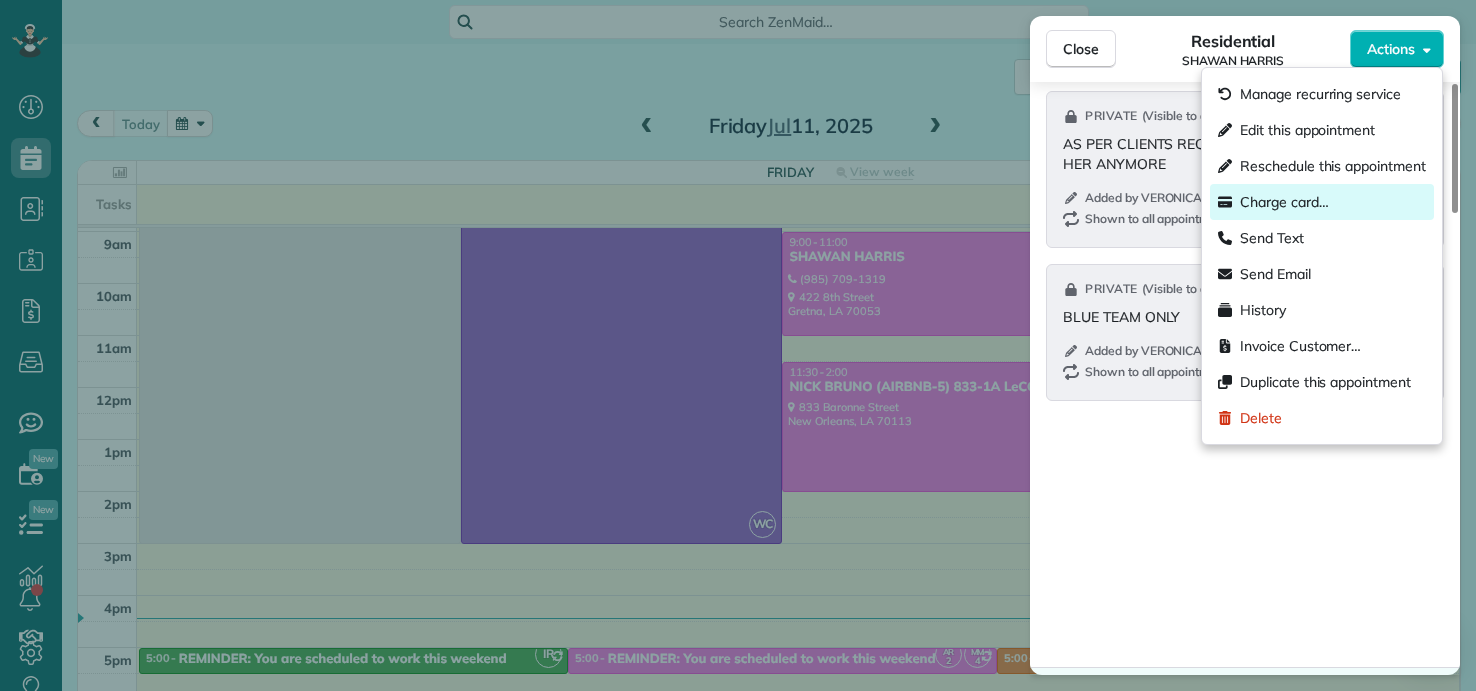 click on "Charge card…" at bounding box center [1284, 202] 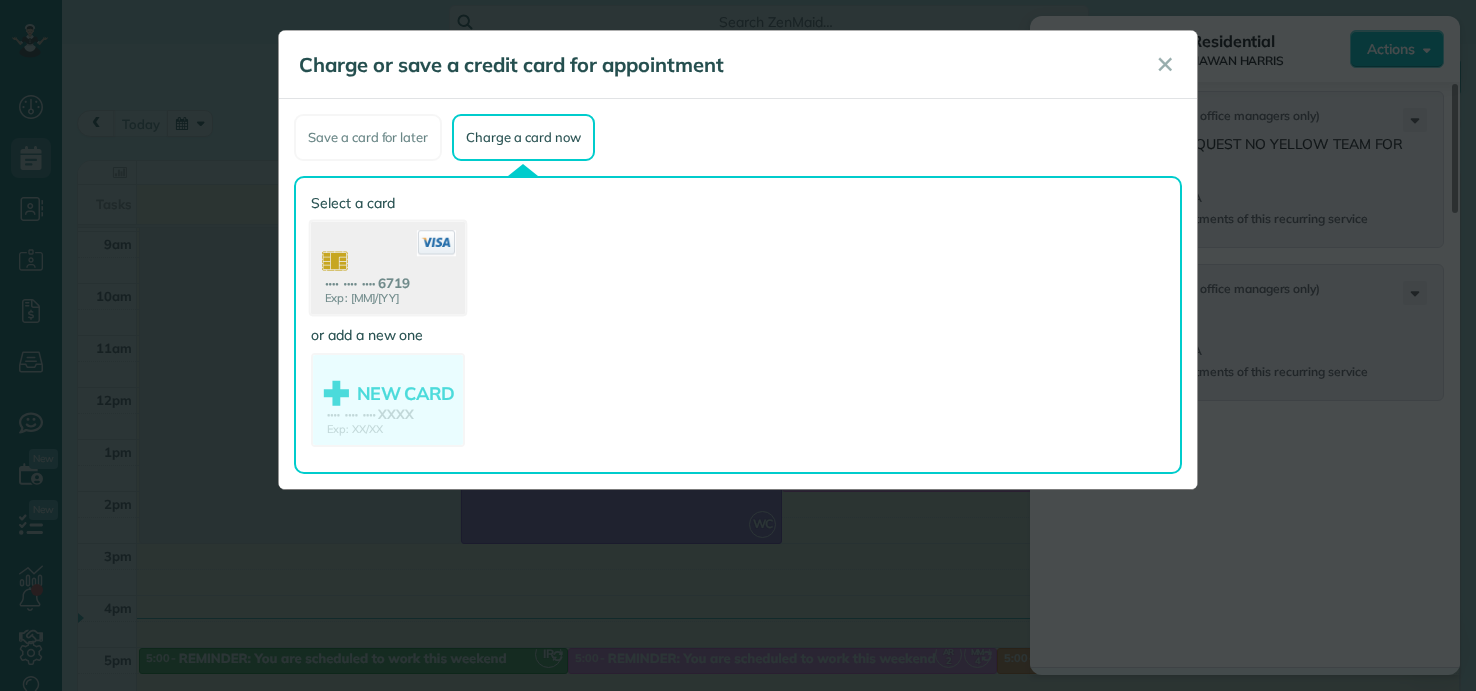 click 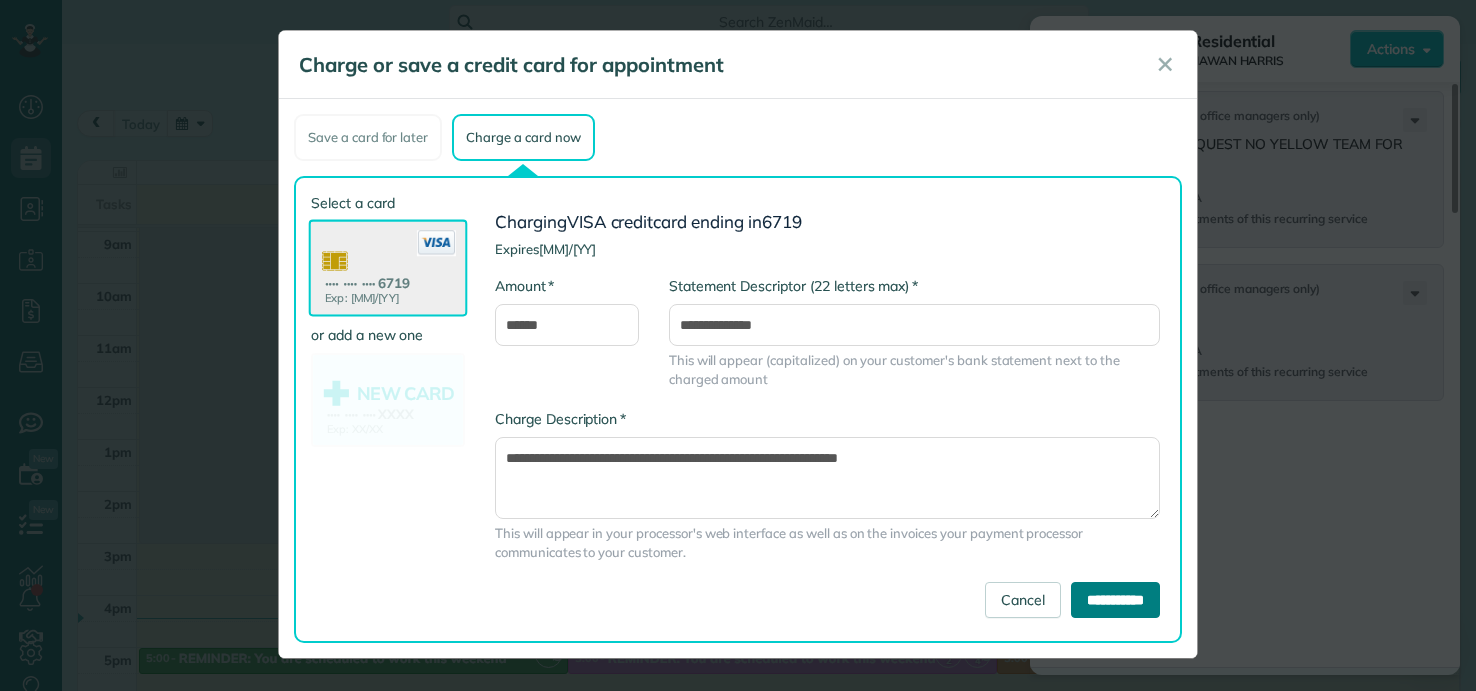 click on "**********" at bounding box center [1115, 600] 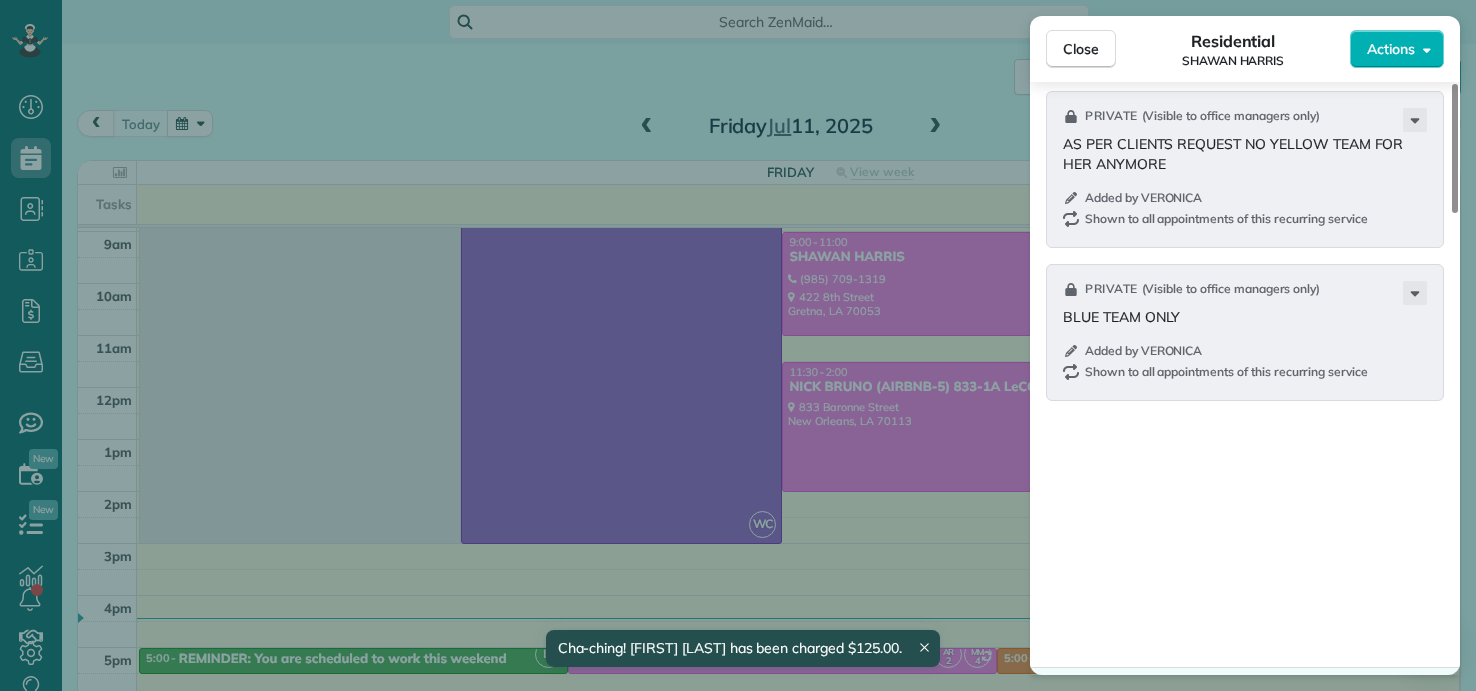 click on "Close Residential SHAWAN HARRIS Actions Status Completed SHAWAN HARRIS · Open profile Mobile (985) 709-1319 Copy shawan@mac.com Copy View Details Residential viernes, julio 11, 2025 ( today ) 9:00 AM 11:00 AM 2 hours and 0 minutes Repeats weekly Edit recurring service Previous (jul 03) Next (jul 18) 422 8th Street Gretna LA 70053 Service was not rated yet Setup ratings Cleaners Time in and out Assign Invite Team PINK Cleaners MARYURIE   MURILLO 9:02 AM 11:01 AM ALISENIA   RAMIREZ 9:05 AM 11:01 AM Checklist Try Now Keep this appointment up to your standards. Stay on top of every detail, keep your cleaners organised, and your client happy. Assign a checklist Watch a 5 min demo Billing Billing actions Price $125.00 Overcharge $0.00 Discount $0.00 Coupon discount - Primary tax - Secondary tax - Total appointment price $125.00 Tips collected New feature! $0.00 Paid by card Total including tip $125.00 Get paid online in no-time! Send an invoice and reward your cleaners with tips Charge customer credit card Notes 2" at bounding box center [738, 345] 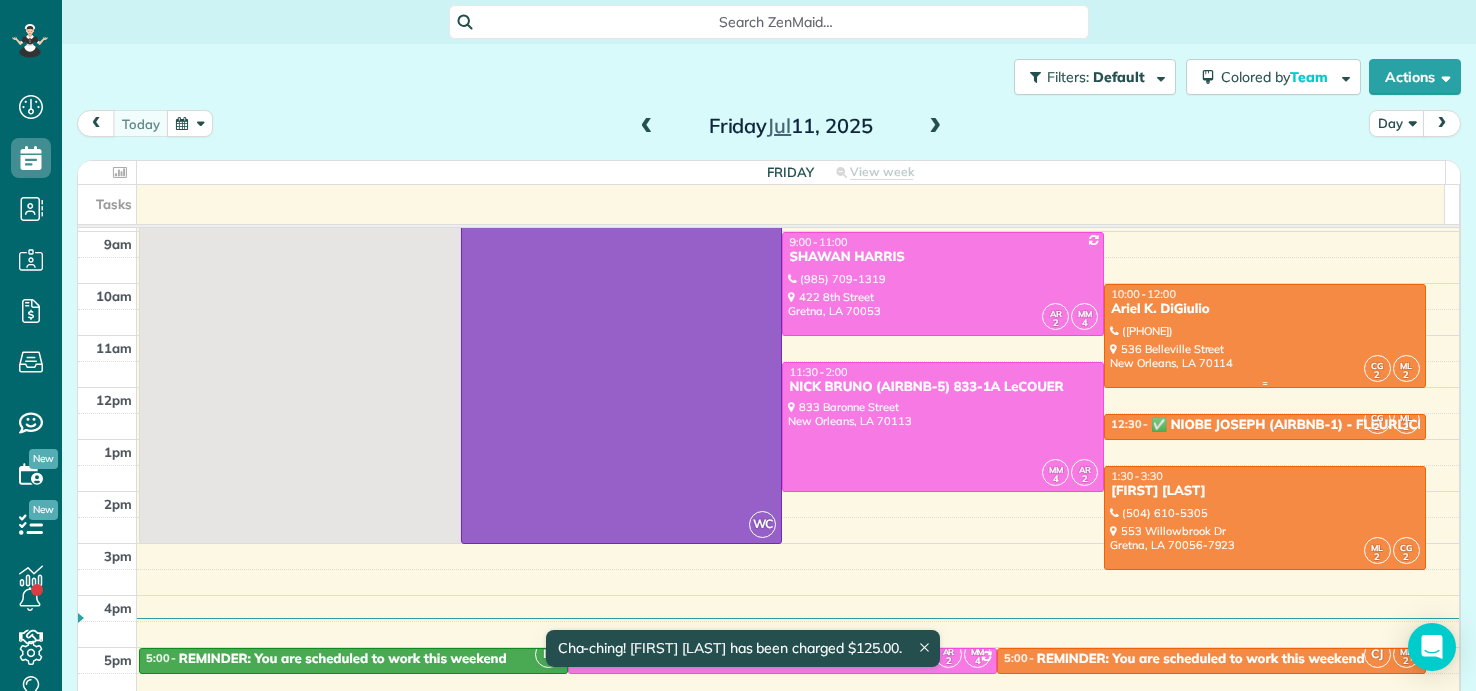 click on "Ariel K. DiGiulio" at bounding box center [1265, 309] 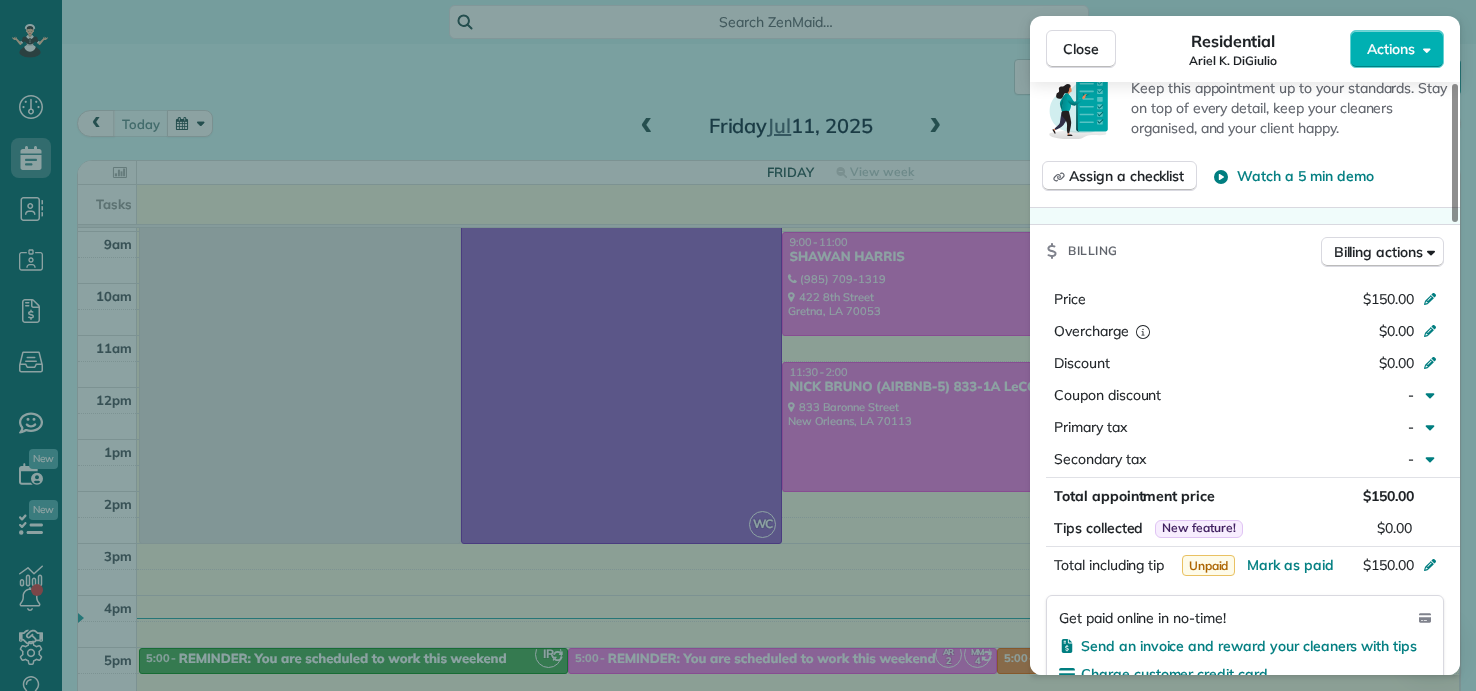 scroll, scrollTop: 600, scrollLeft: 0, axis: vertical 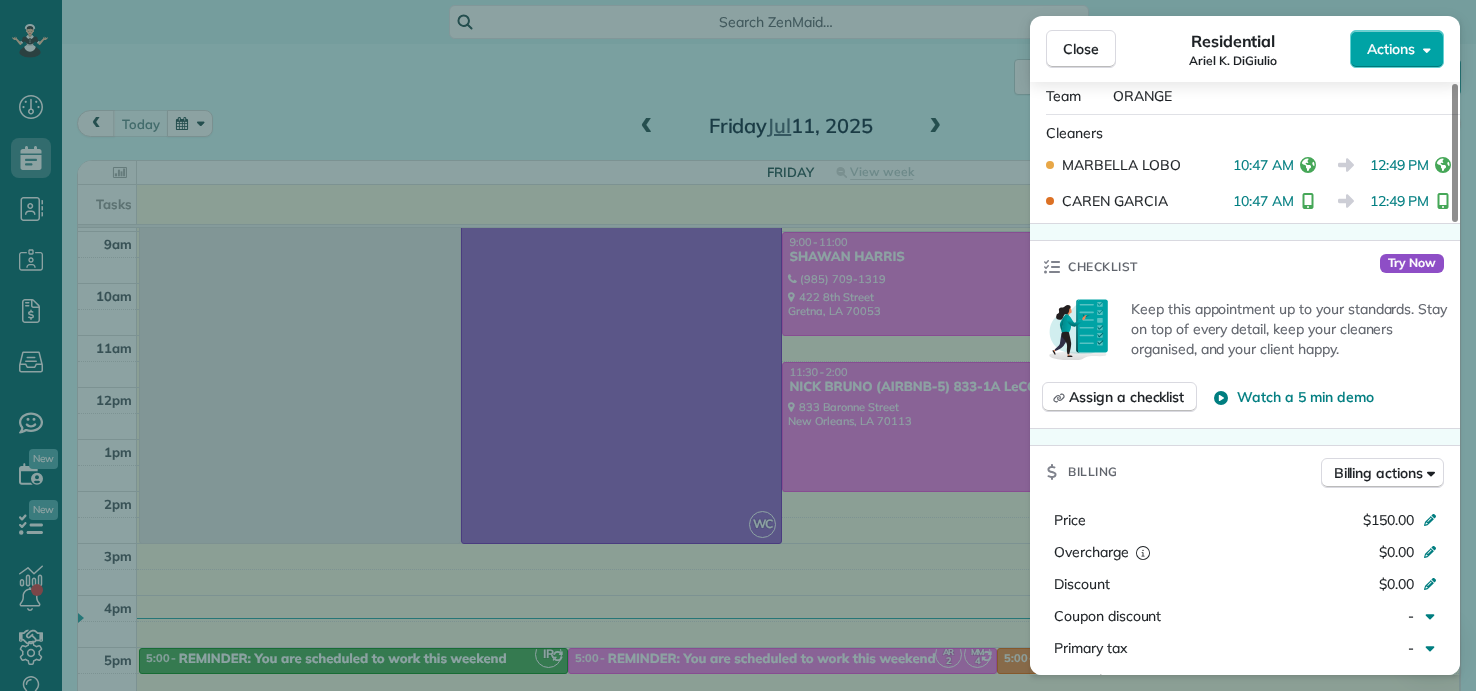click on "Actions" at bounding box center (1391, 49) 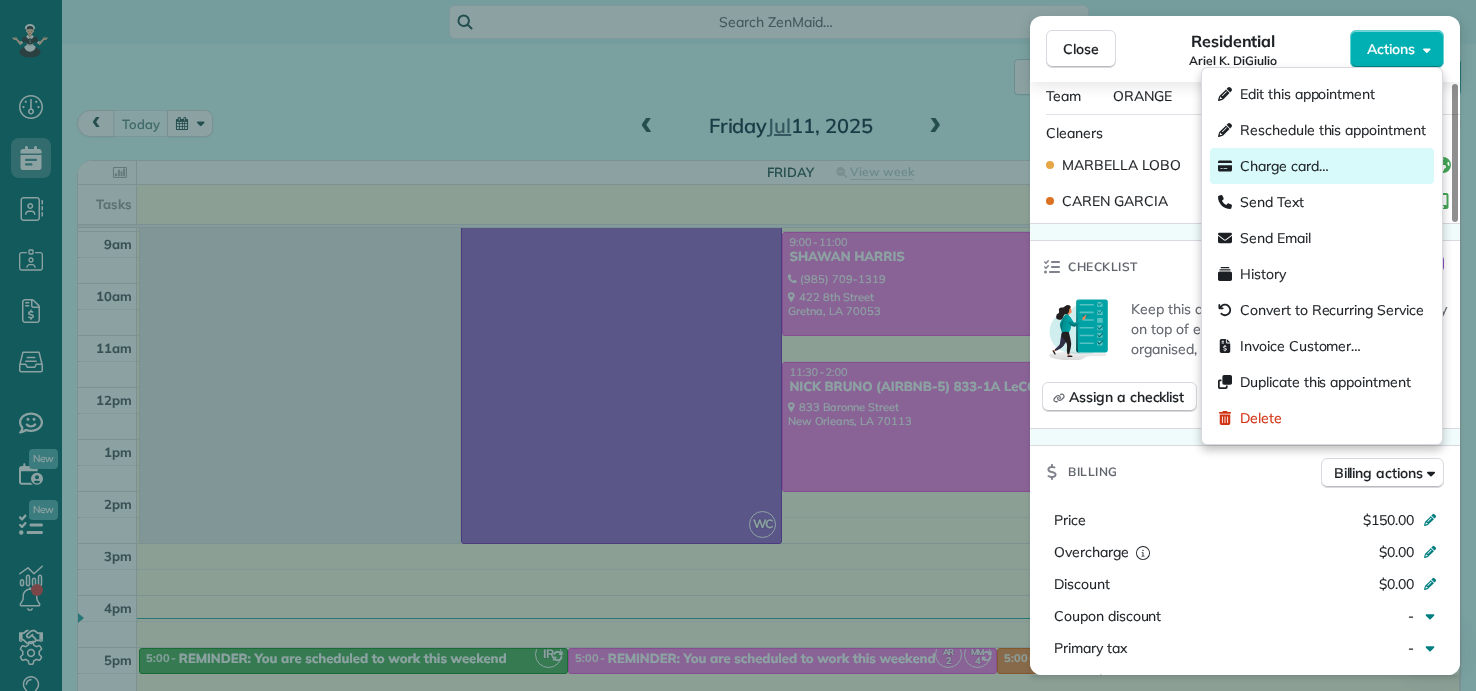 click on "Charge card…" at bounding box center (1284, 166) 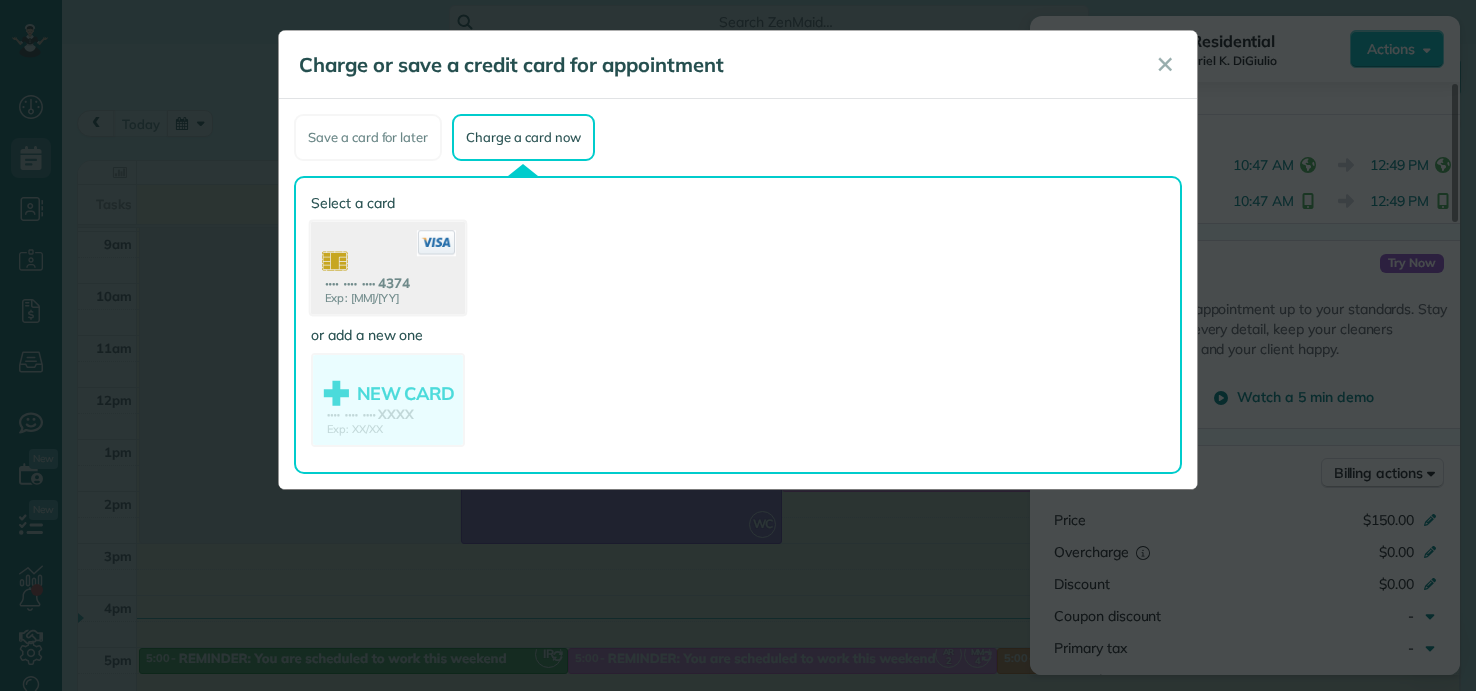click 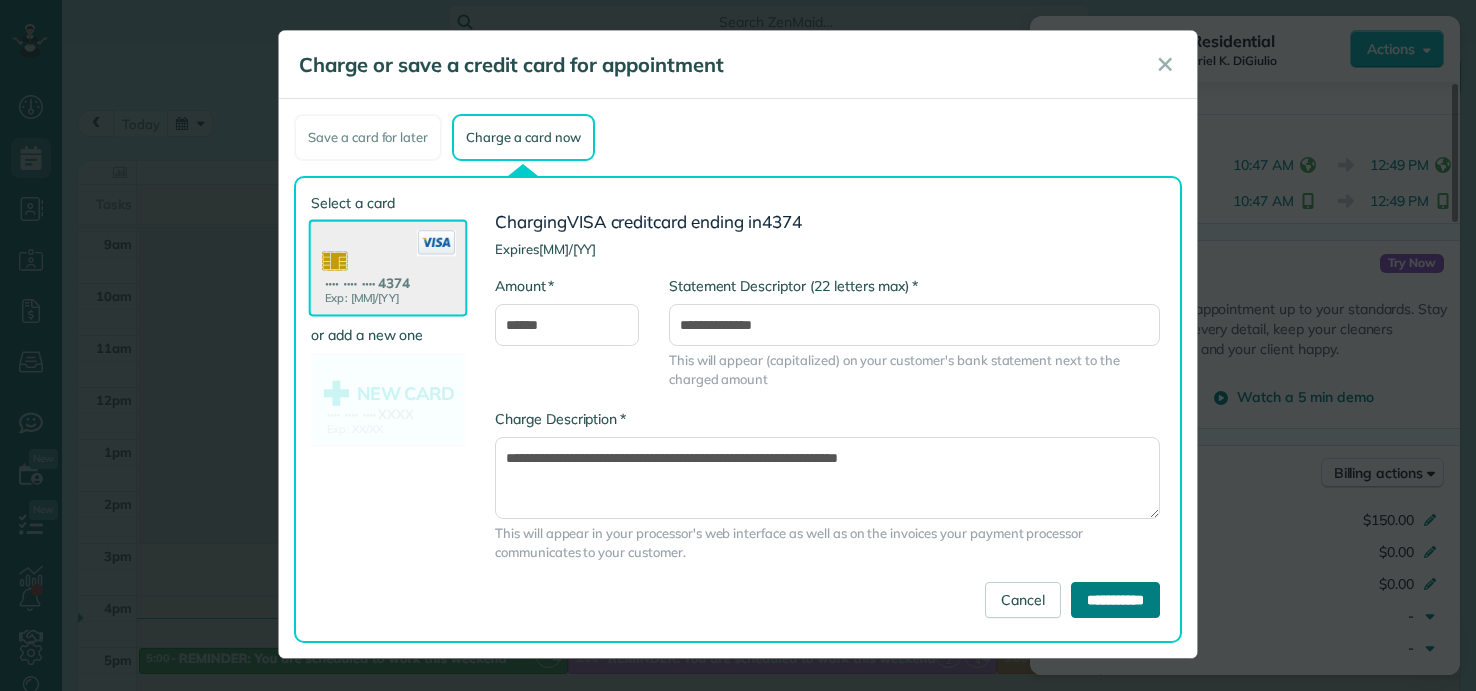 click on "**********" at bounding box center (1115, 600) 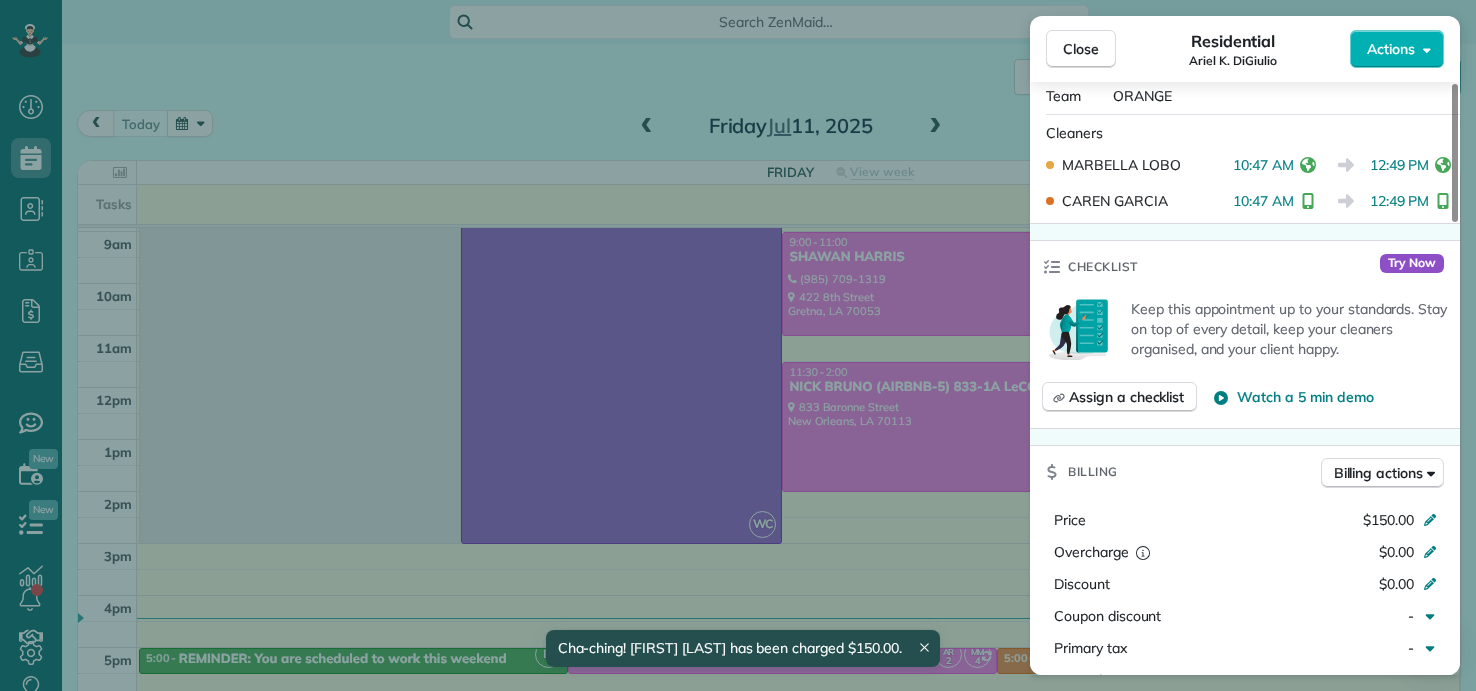 click on "Close Residential Ariel K. DiGiulio Actions Status Completed Ariel K. DiGiulio · Open profile Mobile (225) 614-0797 Copy arielkarma@gmail.com Copy ariel@arieldigiulio.com Copy View Details Residential viernes, julio 11, 2025 ( today ) 10:45 AM 12:45 PM 2 hours and 0 minutes One time 536 Belleville Street Algiers Point New Orleans LA 70114 Service was not rated yet Setup ratings Cleaners Time in and out Assign Invite Team ORANGE Cleaners MARBELLA   LOBO 10:47 AM 12:49 PM CAREN   GARCIA 10:47 AM 12:49 PM Checklist Try Now Keep this appointment up to your standards. Stay on top of every detail, keep your cleaners organised, and your client happy. Assign a checklist Watch a 5 min demo Billing Billing actions Price $150.00 Overcharge $0.00 Discount $0.00 Coupon discount - Primary tax - Secondary tax - Total appointment price $150.00 Tips collected New feature! $0.00 Paid by card Total including tip $150.00 Get paid online in no-time! Send an invoice and reward your cleaners with tips Charge customer credit card 1" at bounding box center (738, 345) 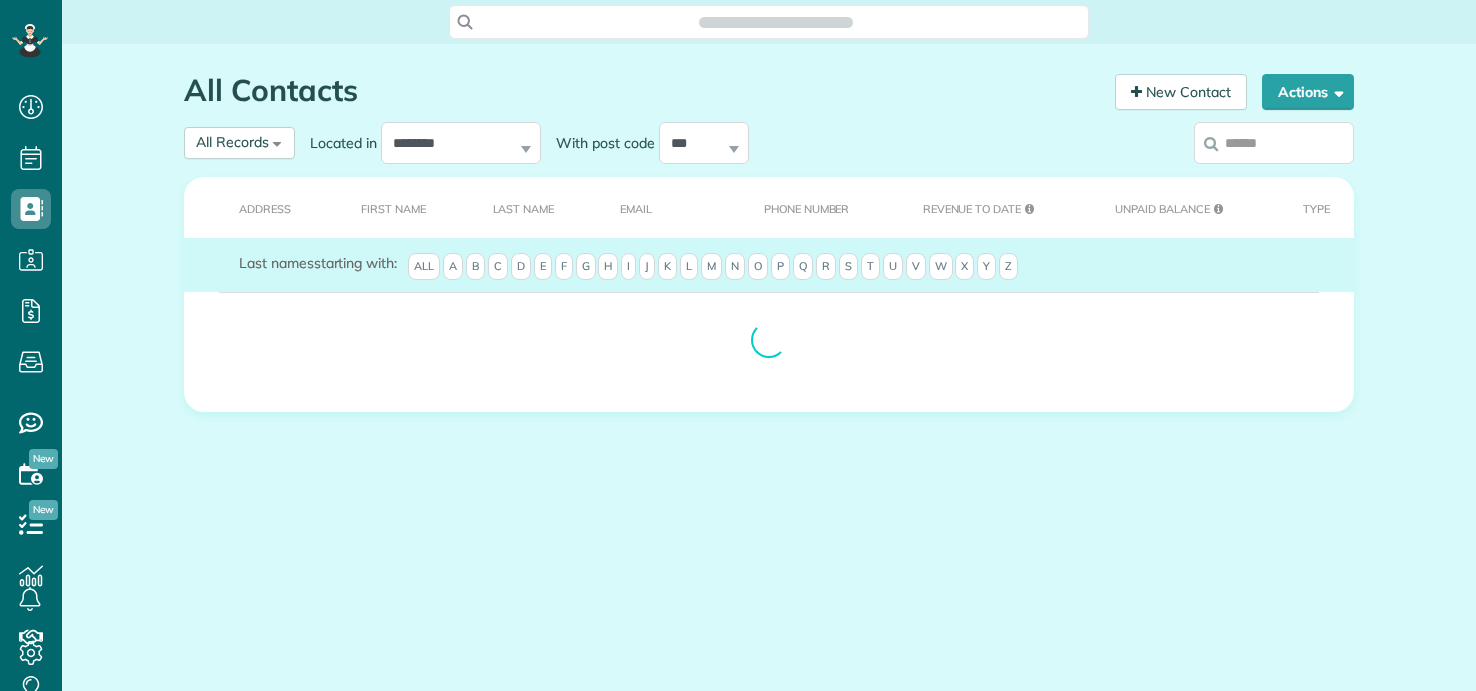 scroll, scrollTop: 0, scrollLeft: 0, axis: both 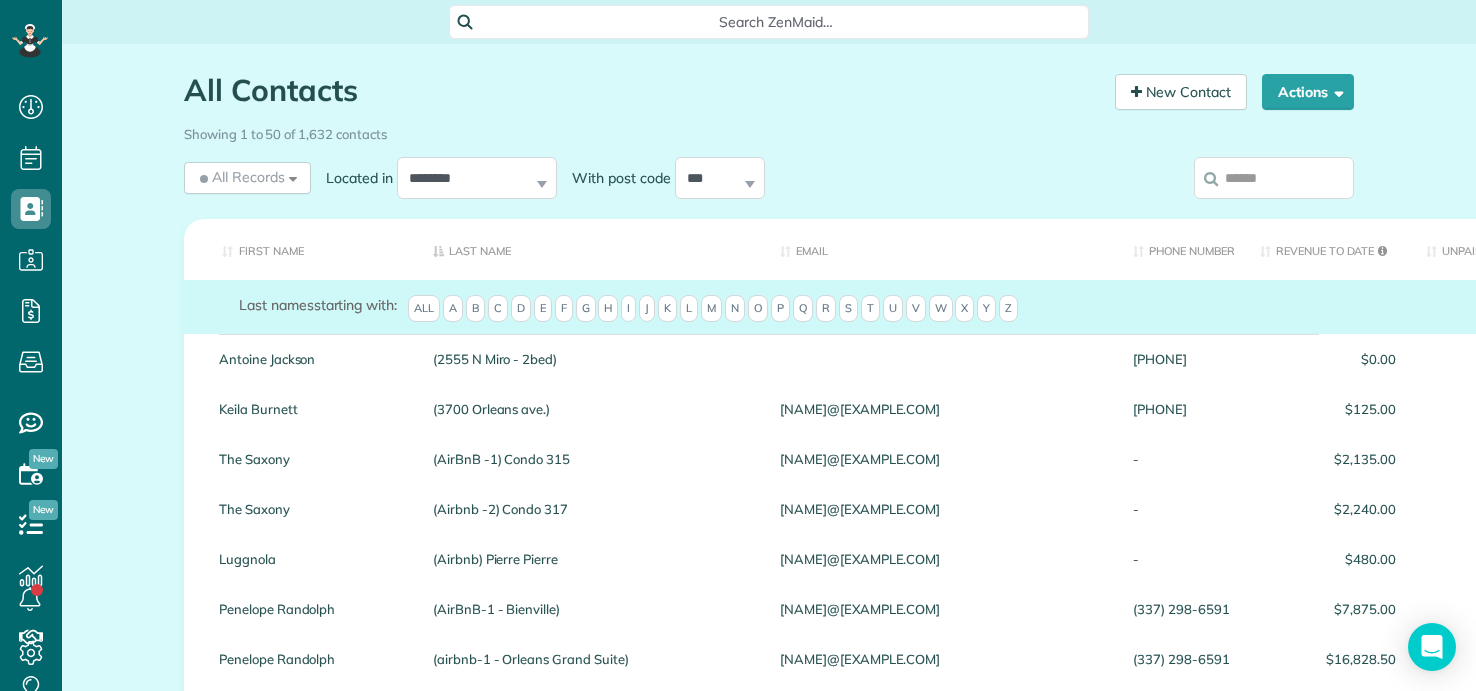 click at bounding box center [1274, 178] 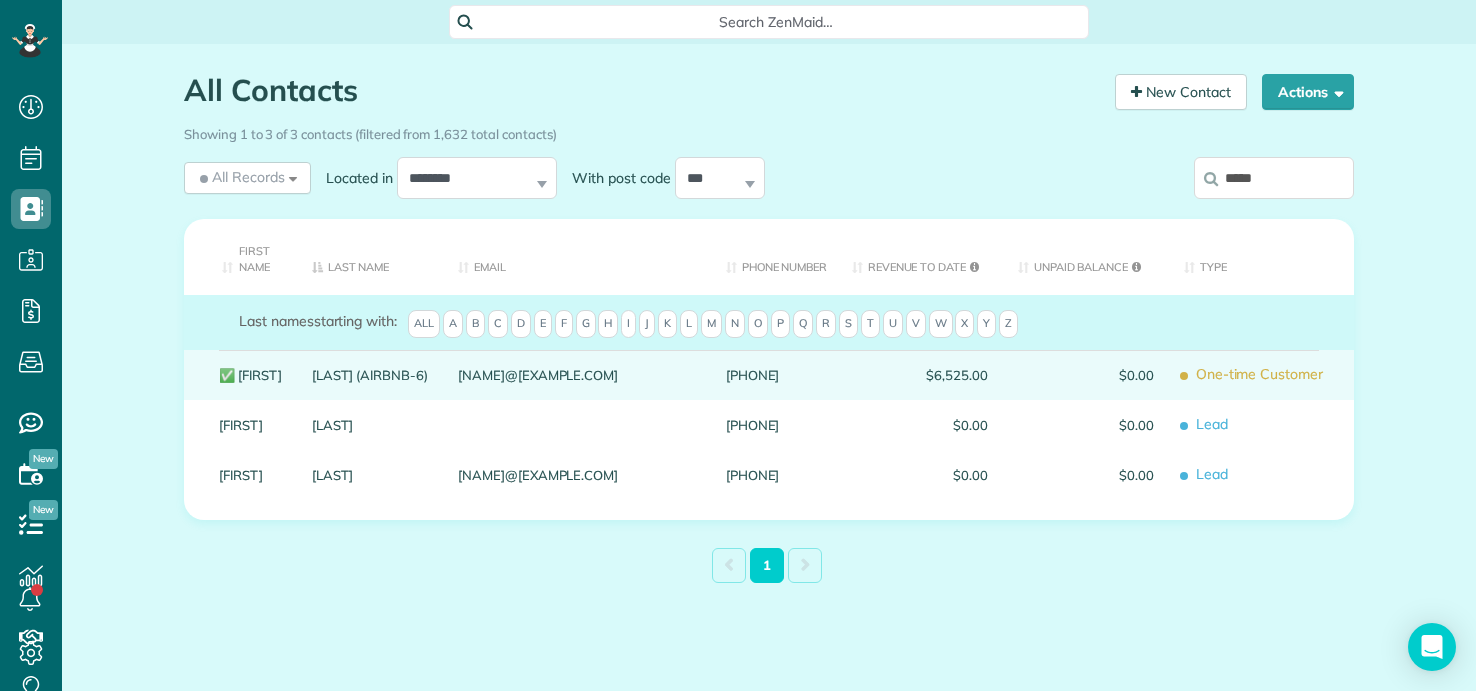 type on "*****" 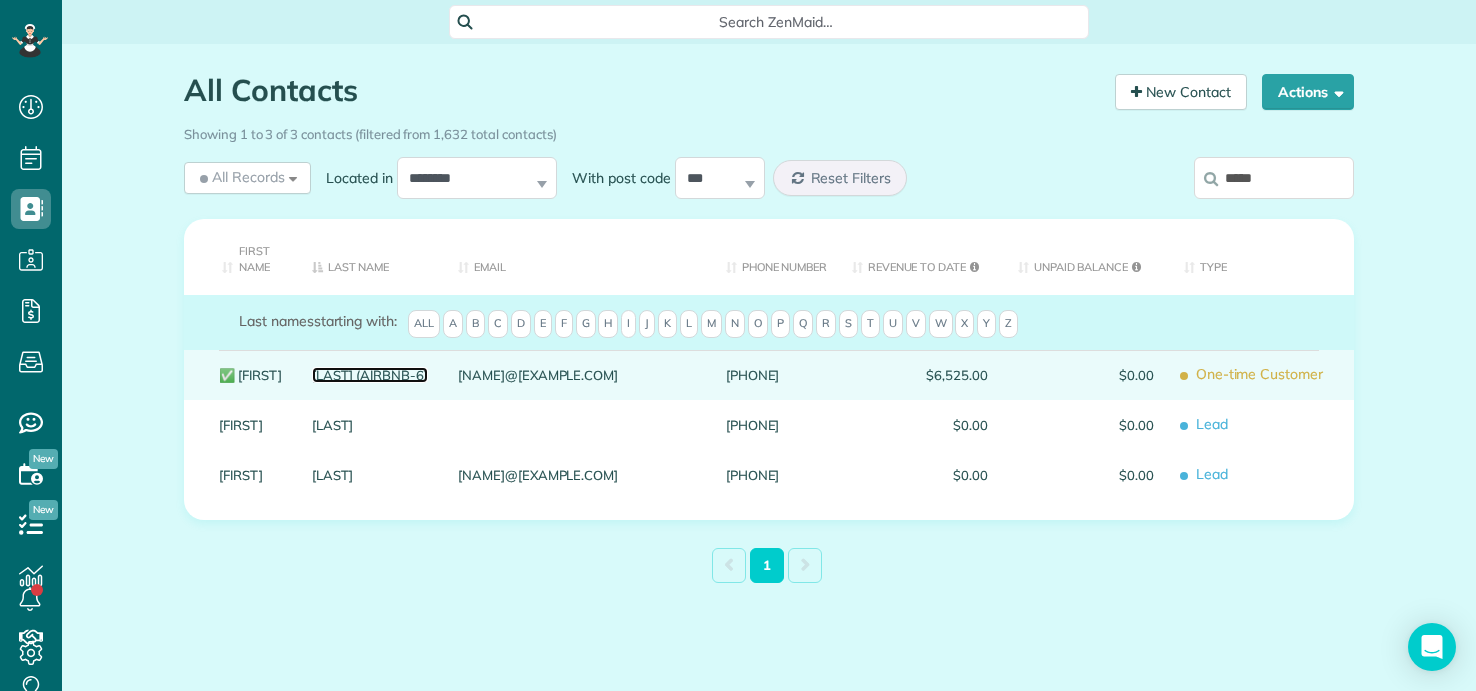 click on "[LAST] (AIRBNB-6)" at bounding box center [370, 375] 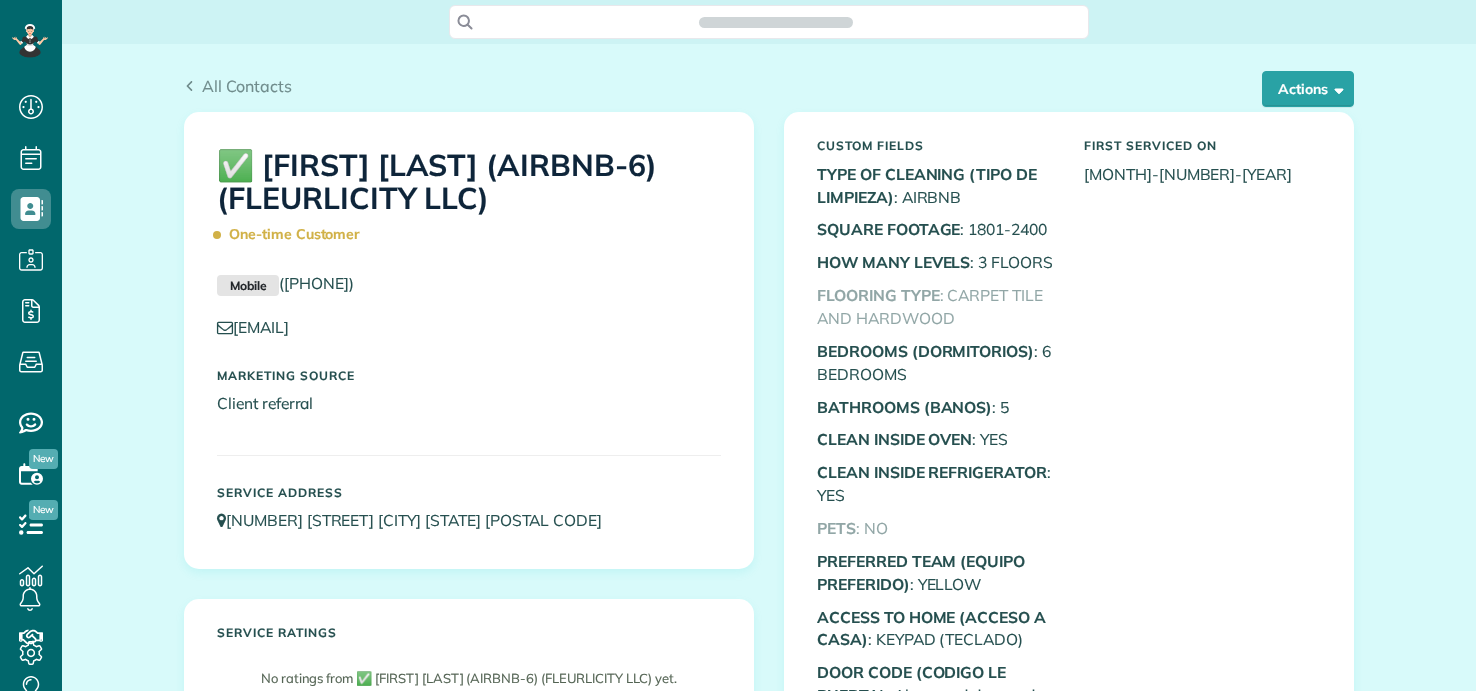 scroll, scrollTop: 0, scrollLeft: 0, axis: both 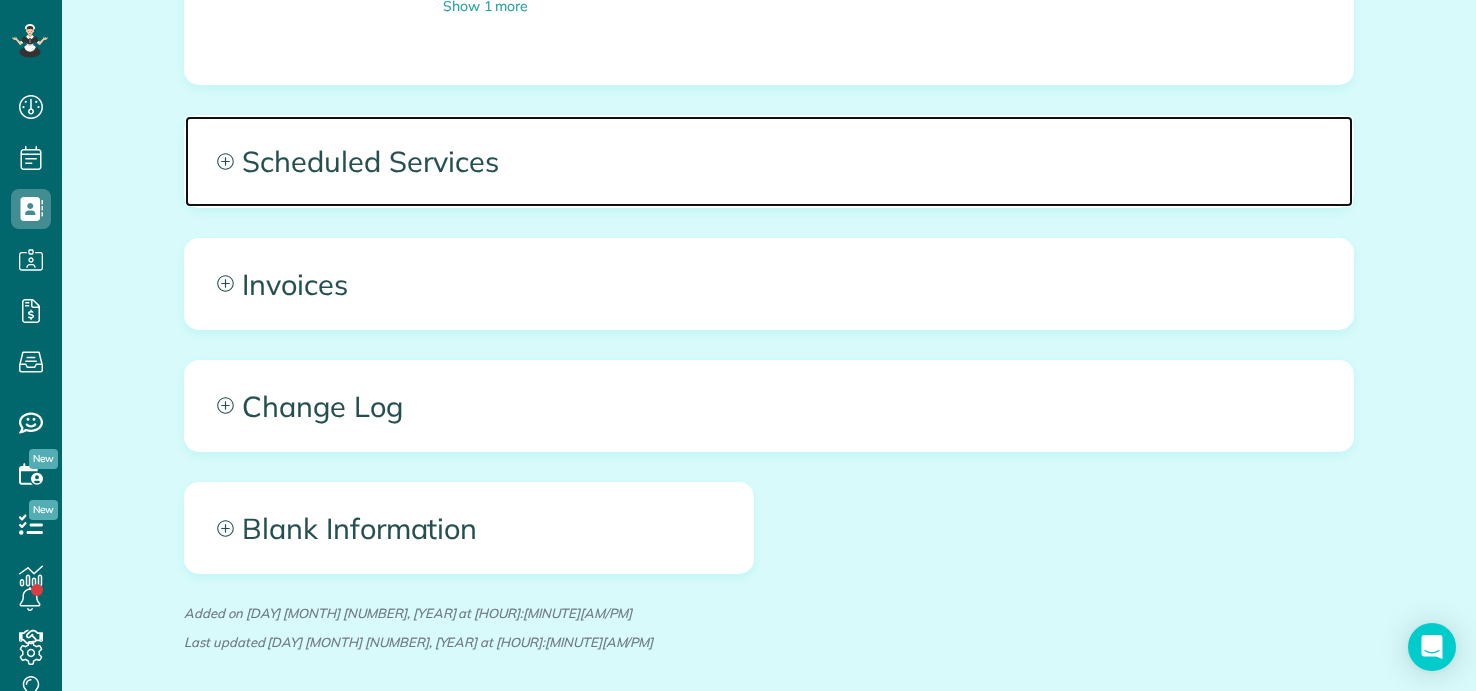 click on "Scheduled Services" at bounding box center [769, 161] 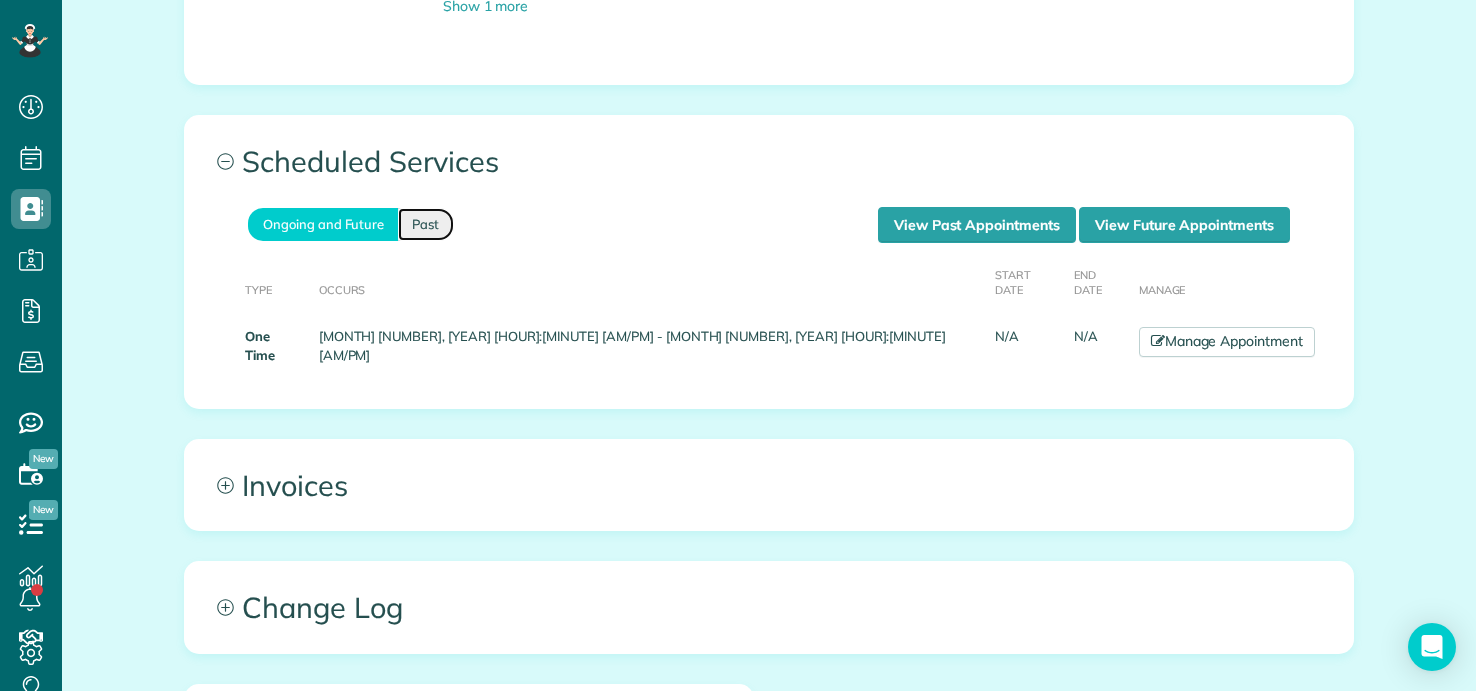 click on "Past" at bounding box center [426, 224] 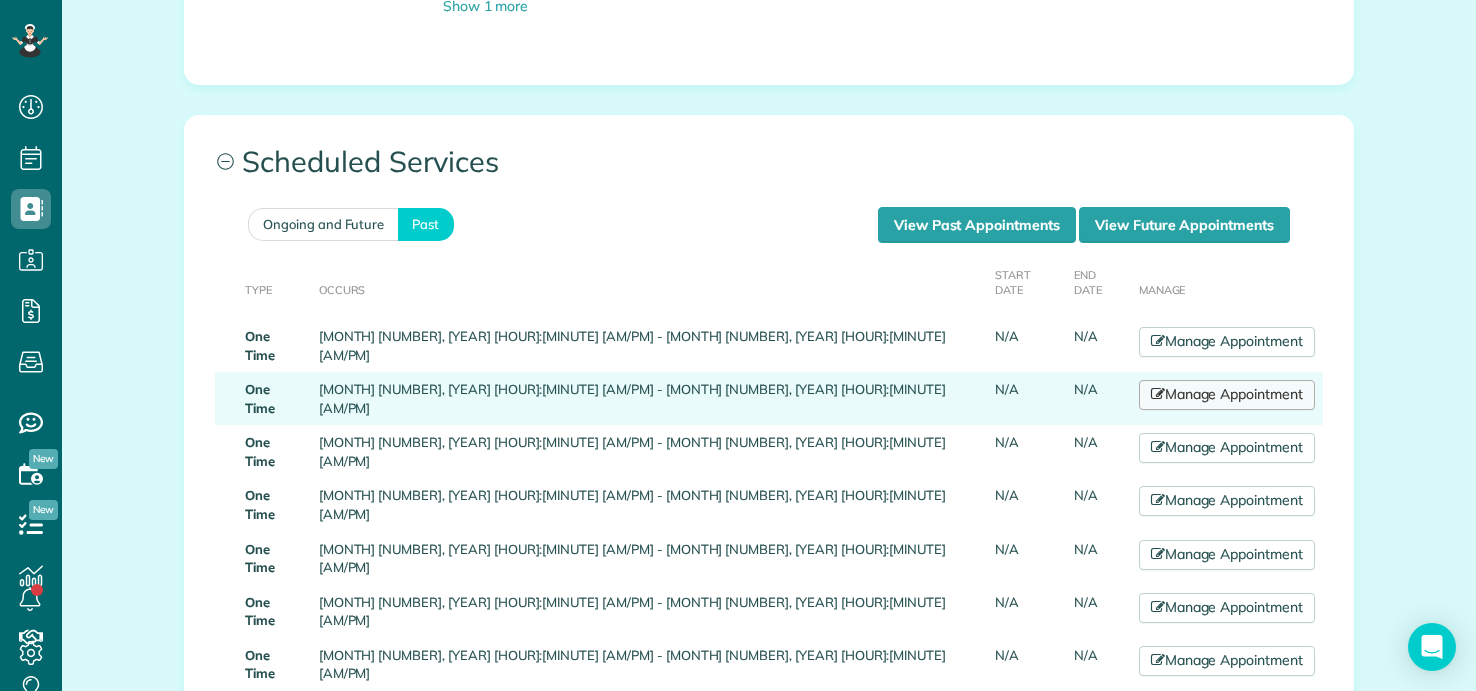 click on "Manage Appointment" at bounding box center [1227, 395] 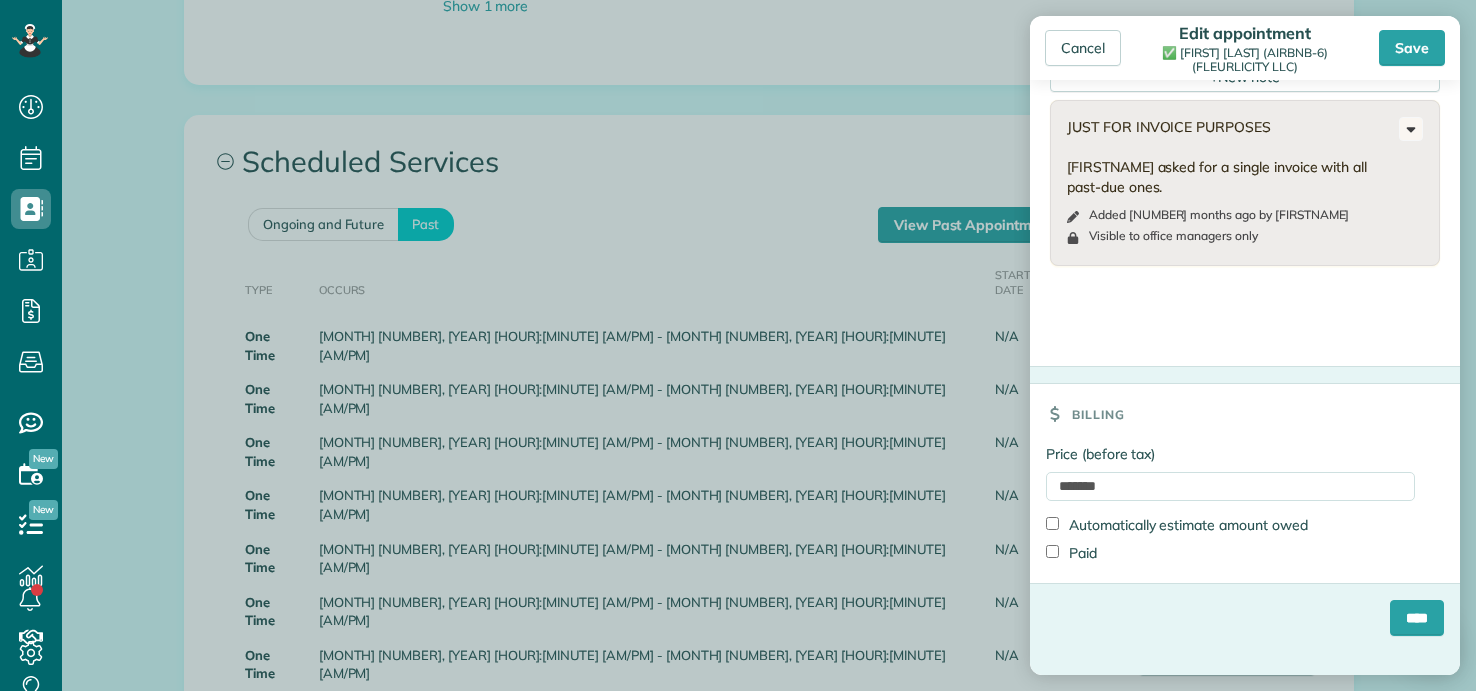 scroll, scrollTop: 700, scrollLeft: 0, axis: vertical 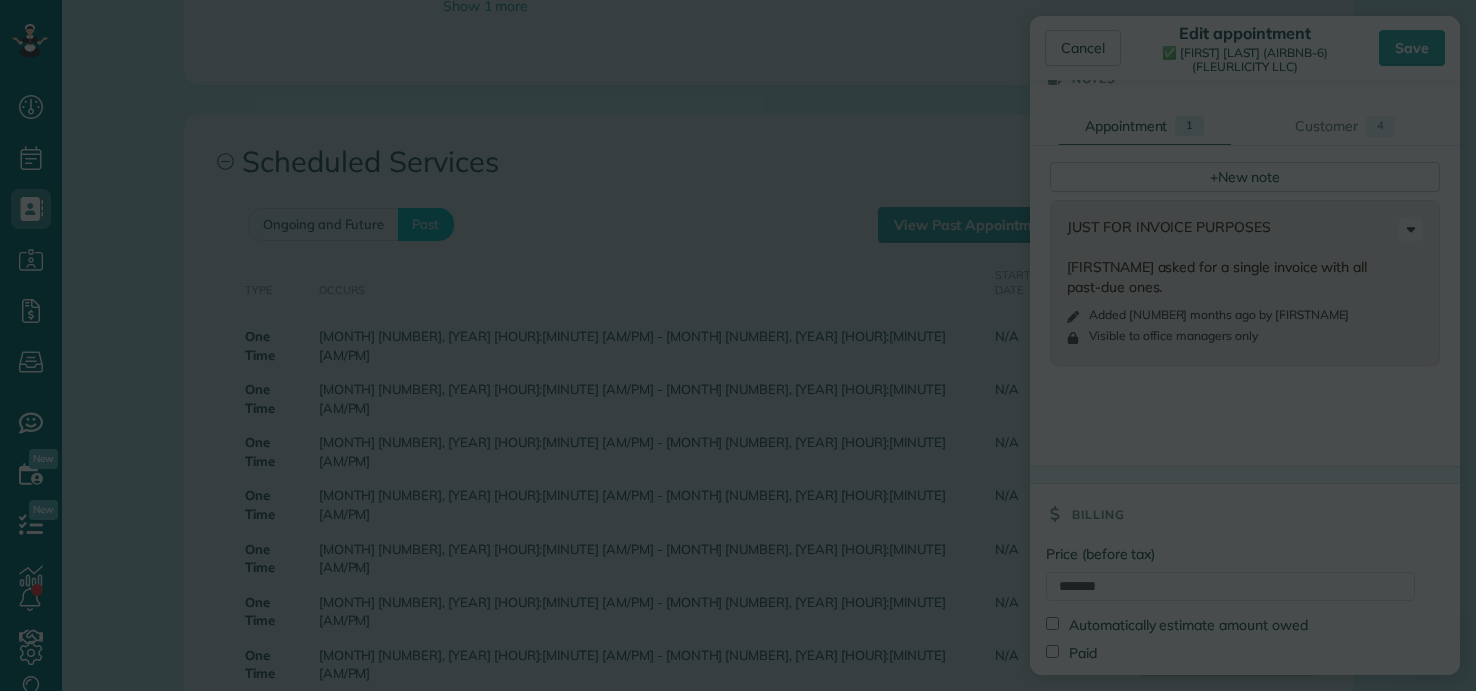 click on "Dashboard
Scheduling
Calendar View
List View
Dispatch View - Weekly scheduling (Beta)" at bounding box center [738, 345] 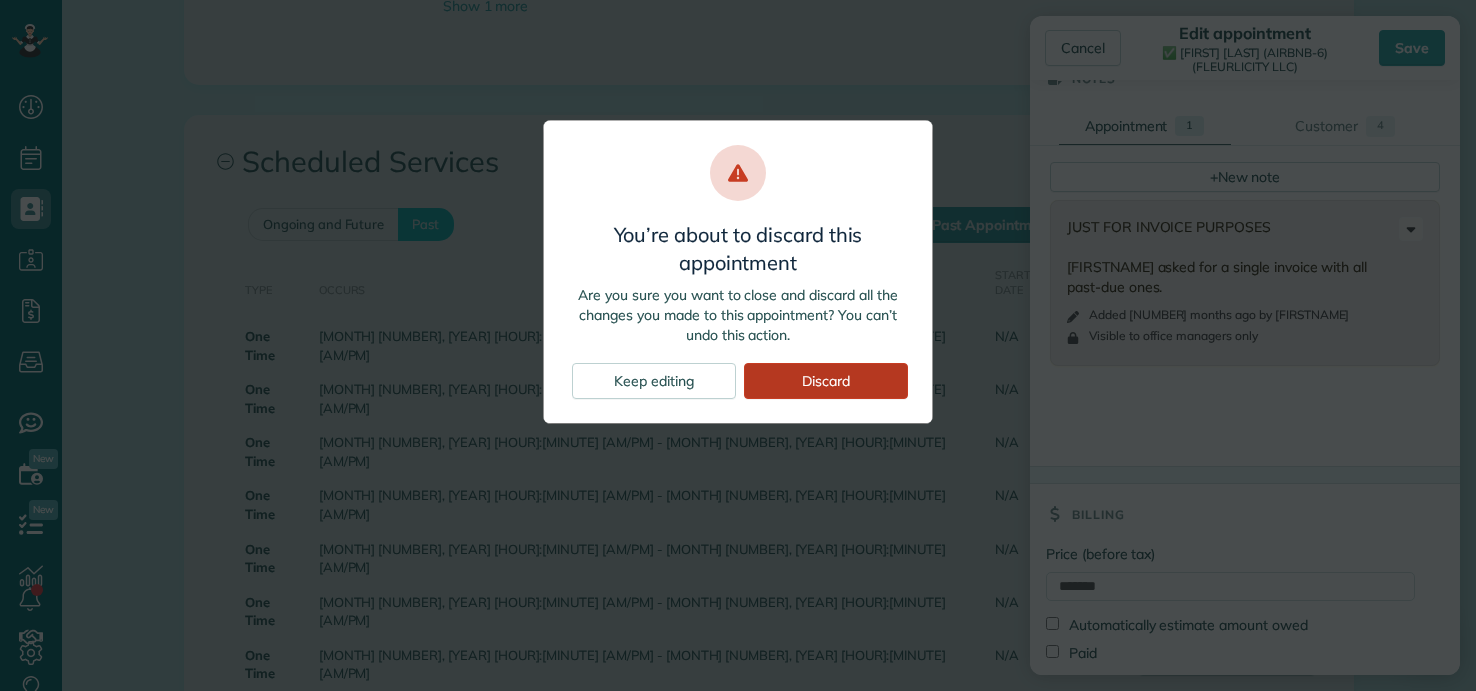 click on "Discard" at bounding box center [826, 381] 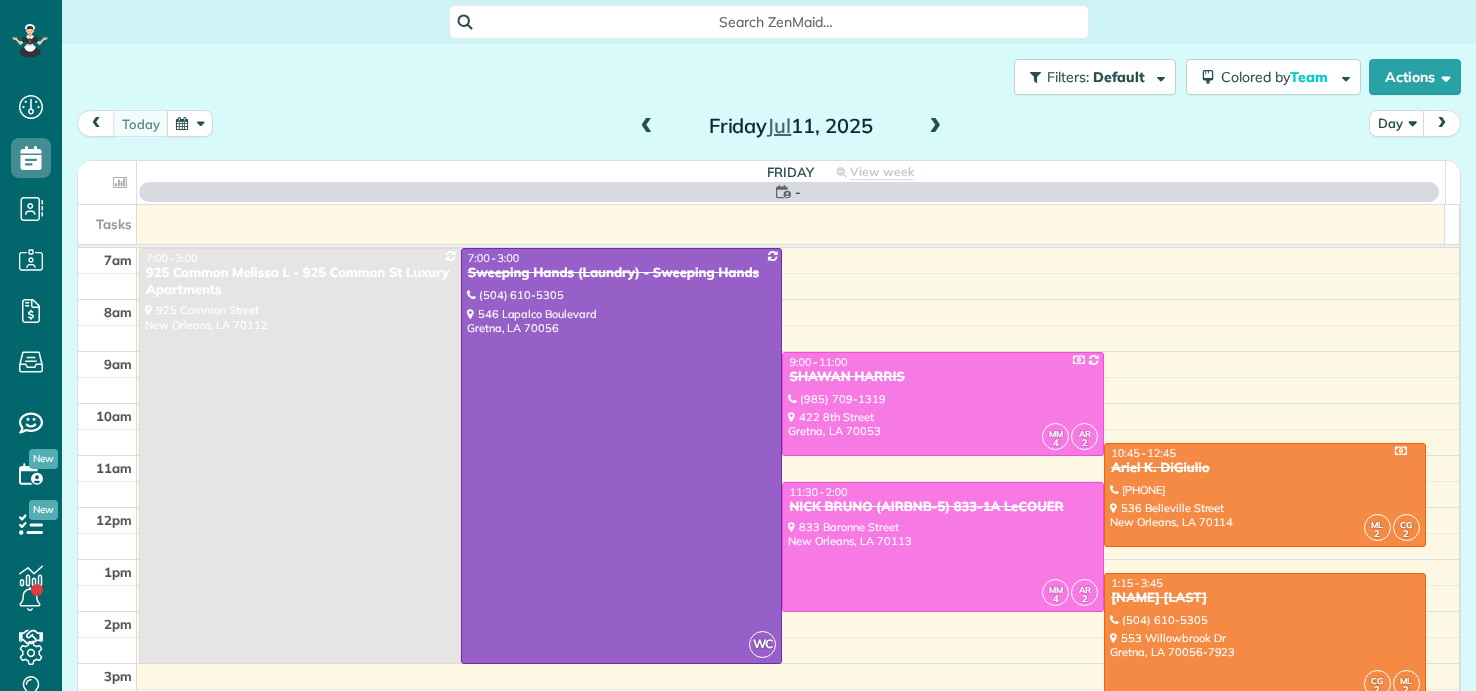 scroll, scrollTop: 0, scrollLeft: 0, axis: both 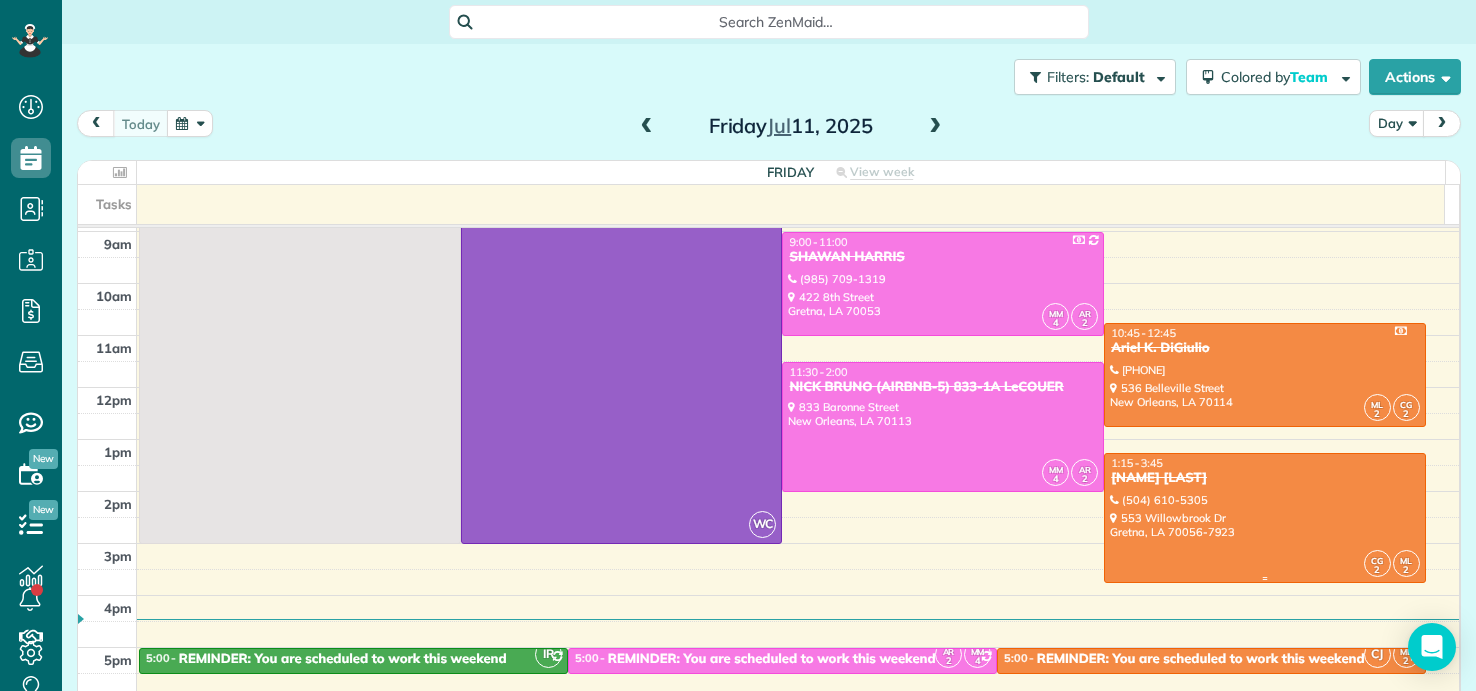 click at bounding box center (1265, 518) 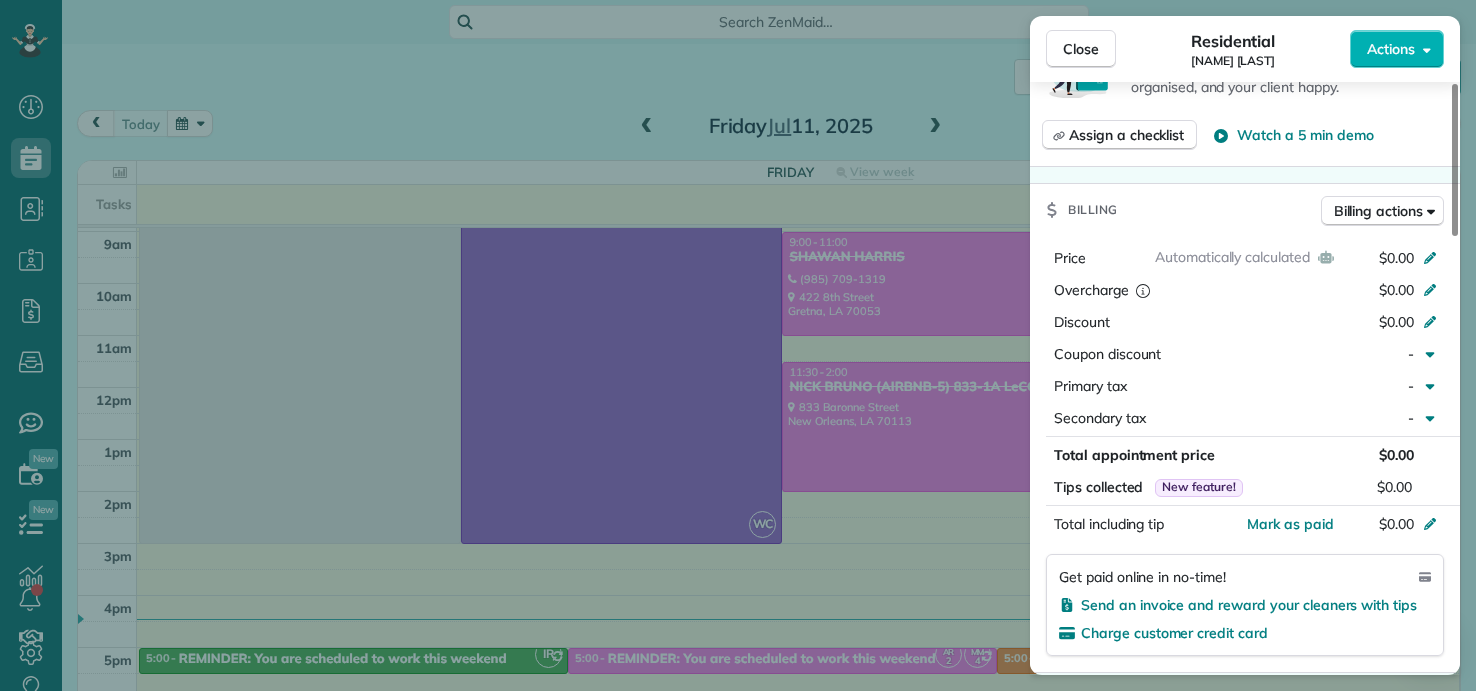 scroll, scrollTop: 1000, scrollLeft: 0, axis: vertical 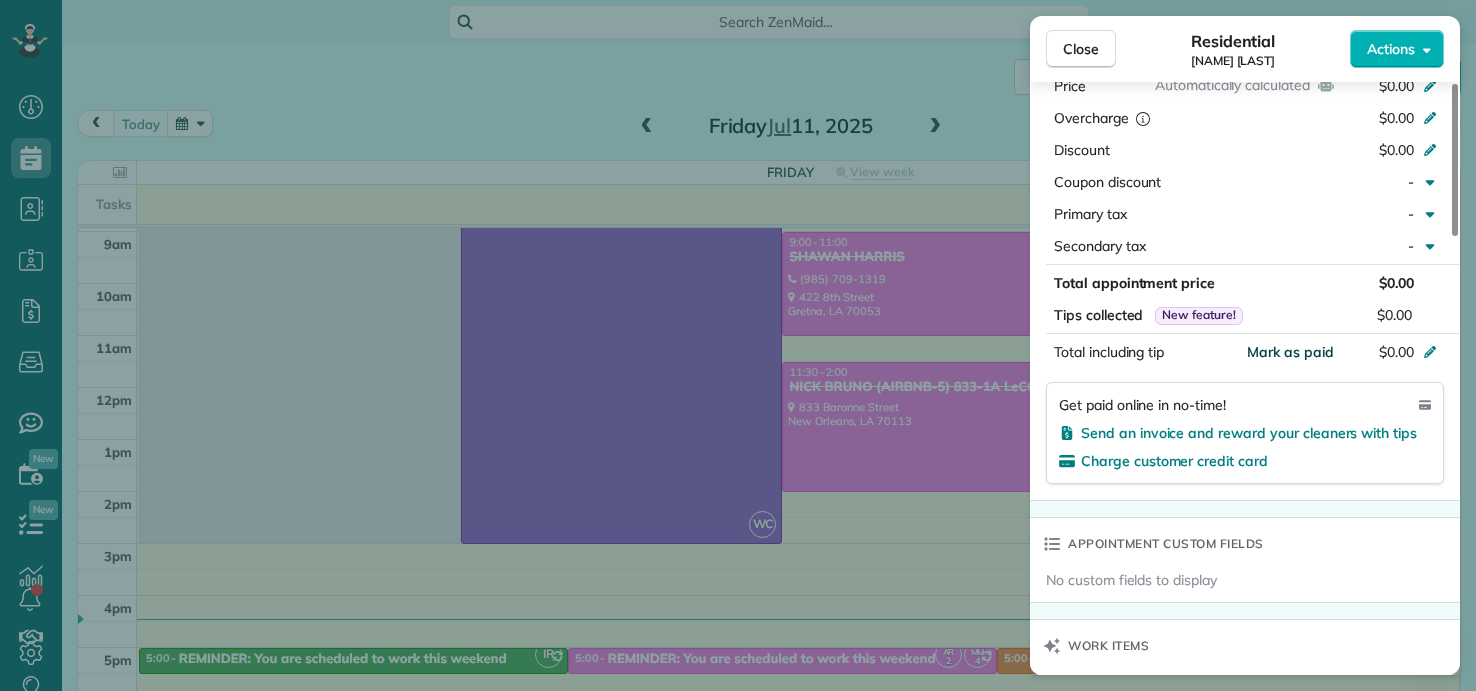 click on "Mark as paid" at bounding box center (1290, 352) 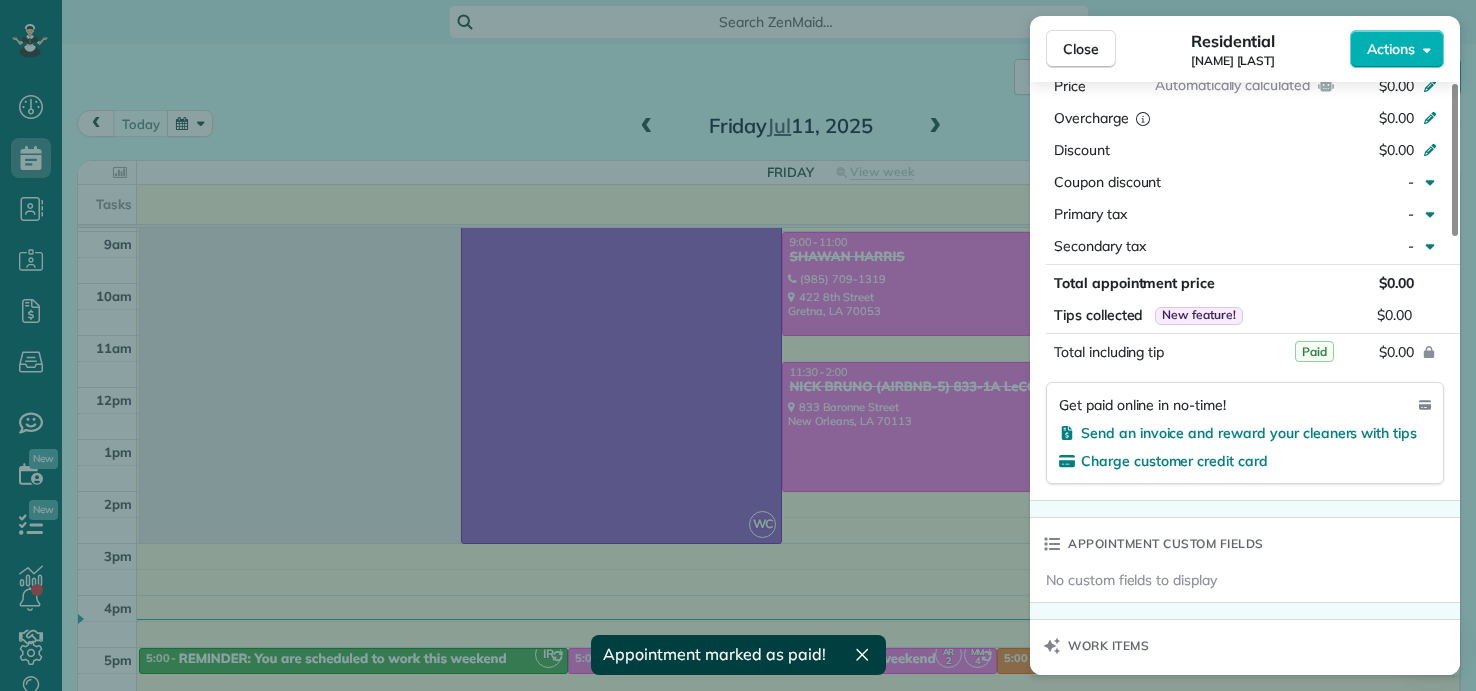 click on "Close Residential LaSHANDA BROWN Actions Status Completed LaSHANDA BROWN · Open profile Mobile (504) 610-5305 Copy sweepinghands@yahoo.com Copy View Details Residential viernes, julio 11, 2025 ( today ) 1:15 PM 3:45 PM 2 hours and 30 minutes One time 553 Willowbrook Dr Gretna LA 70056-7923 Service was not rated yet Setup ratings Cleaners Time in and out Assign Invite Team ORANGE Cleaners CAREN   GARCIA 1:22 PM 3:56 PM MARBELLA   LOBO 1:22 PM 3:56 PM Checklist Try Now Keep this appointment up to your standards. Stay on top of every detail, keep your cleaners organised, and your client happy. Assign a checklist Watch a 5 min demo Billing Billing actions Automatically calculated Price $0.00 Overcharge $0.00 Discount $0.00 Coupon discount - Primary tax - Secondary tax - Total appointment price $0.00 Tips collected New feature! $0.00 Paid Total including tip $0.00 Get paid online in no-time! Send an invoice and reward your cleaners with tips Charge customer credit card Appointment custom fields Work items Notes 0" at bounding box center [738, 345] 